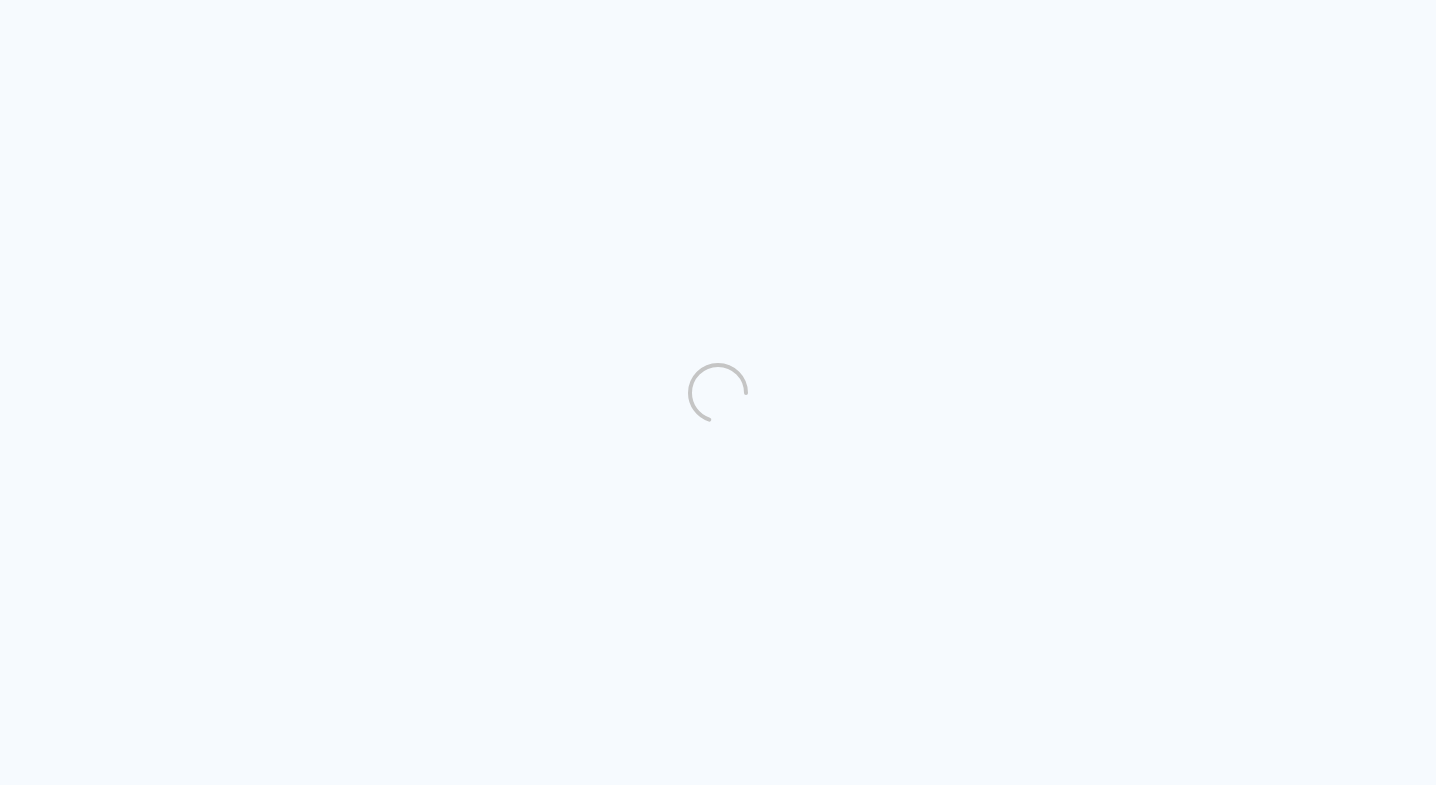 scroll, scrollTop: 0, scrollLeft: 0, axis: both 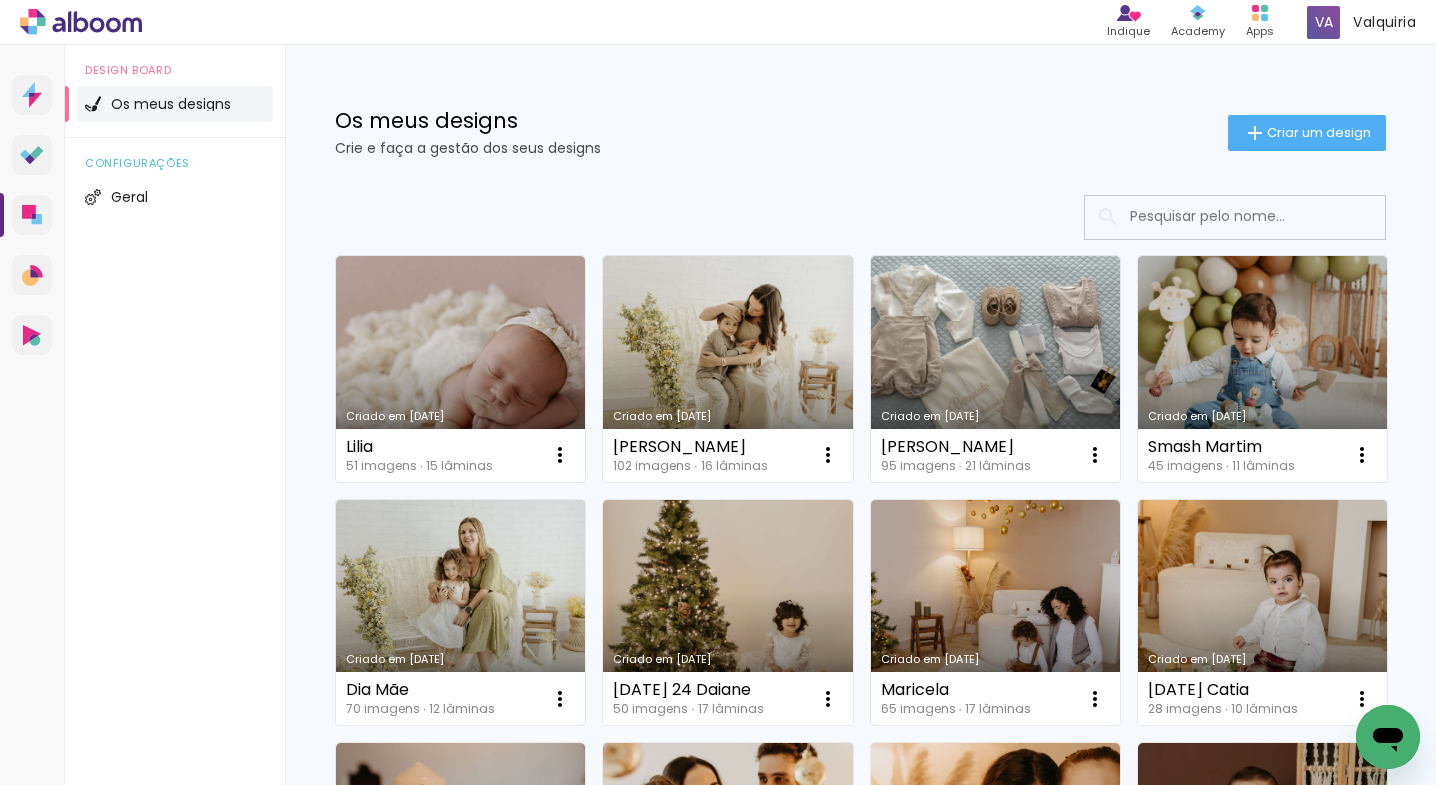 click on "Criar um design" 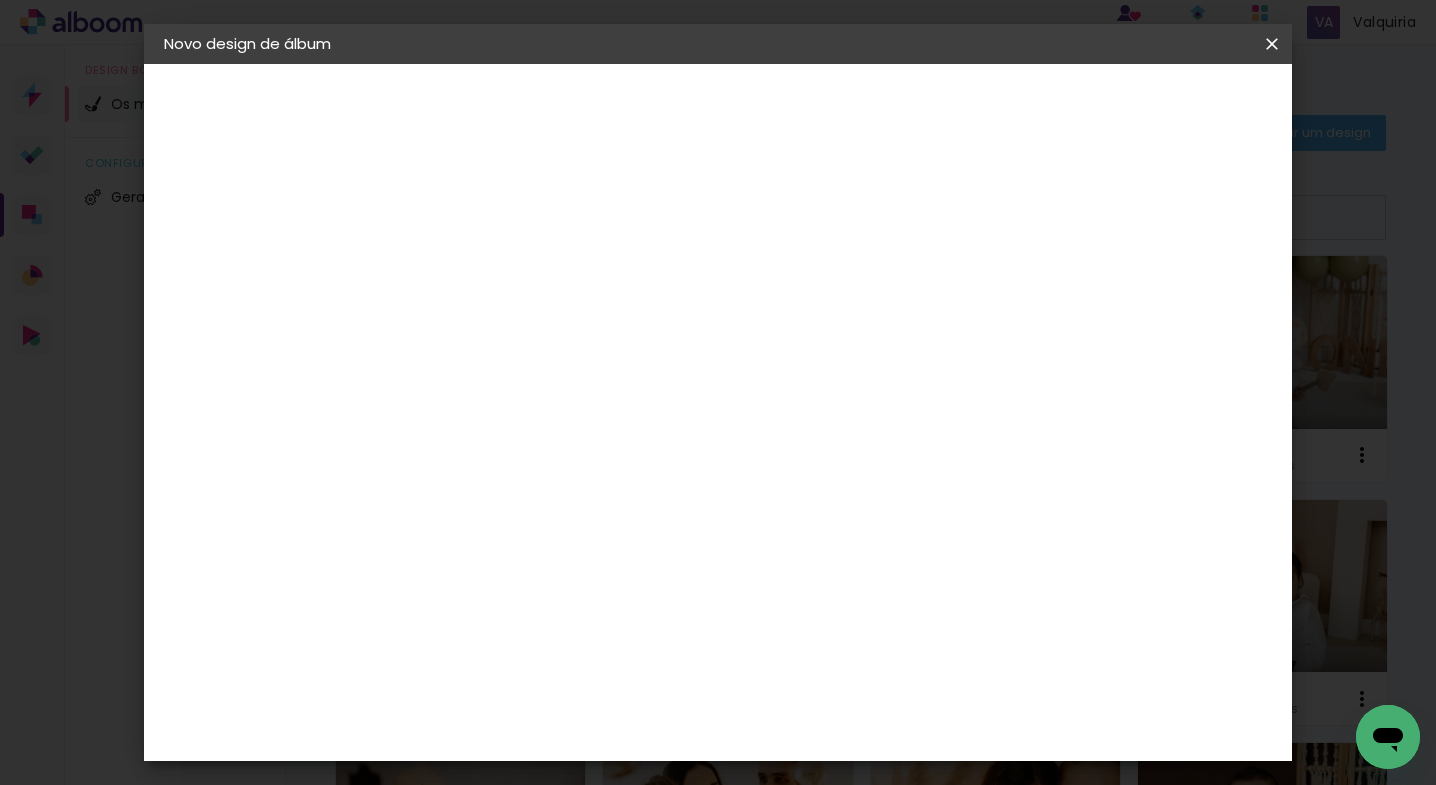 click at bounding box center [491, 268] 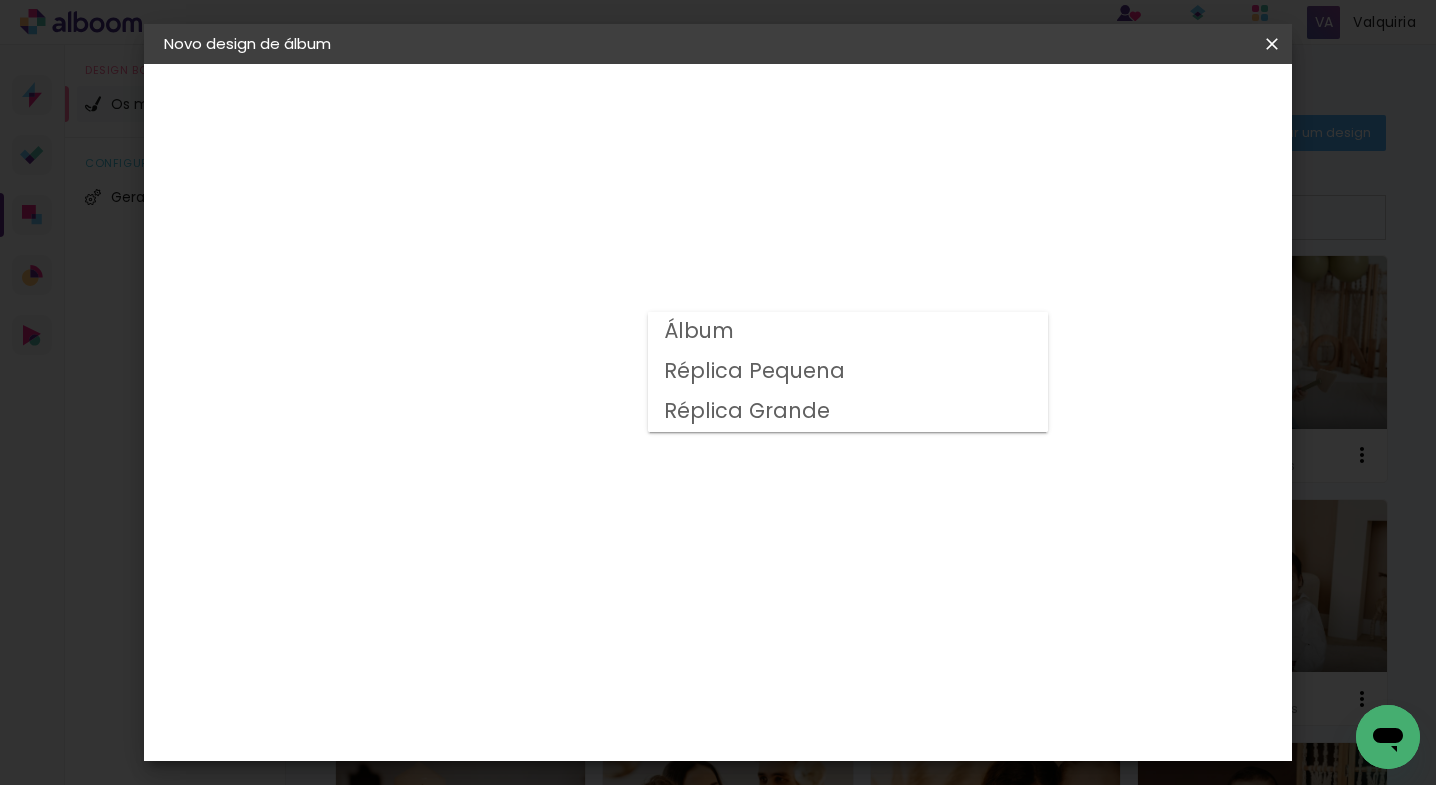 click on "Opções disponíveis Álbum Réplica Pequena Réplica Grande Tamanho Escolha o tamanho Modelo Escolha o modelo do álbum. Voltar Avançar" at bounding box center [542, 149] 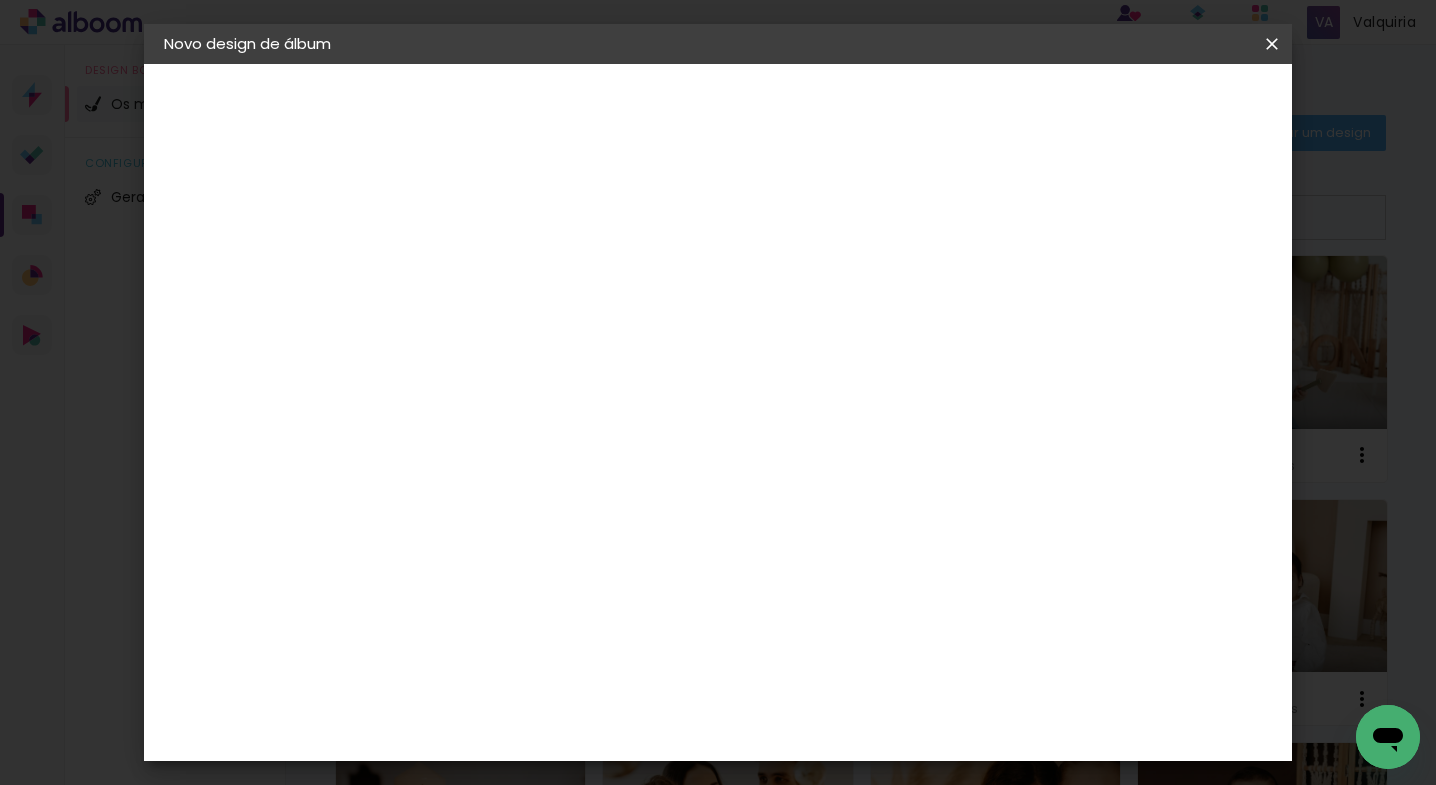 click on "Voltar" at bounding box center [0, 0] 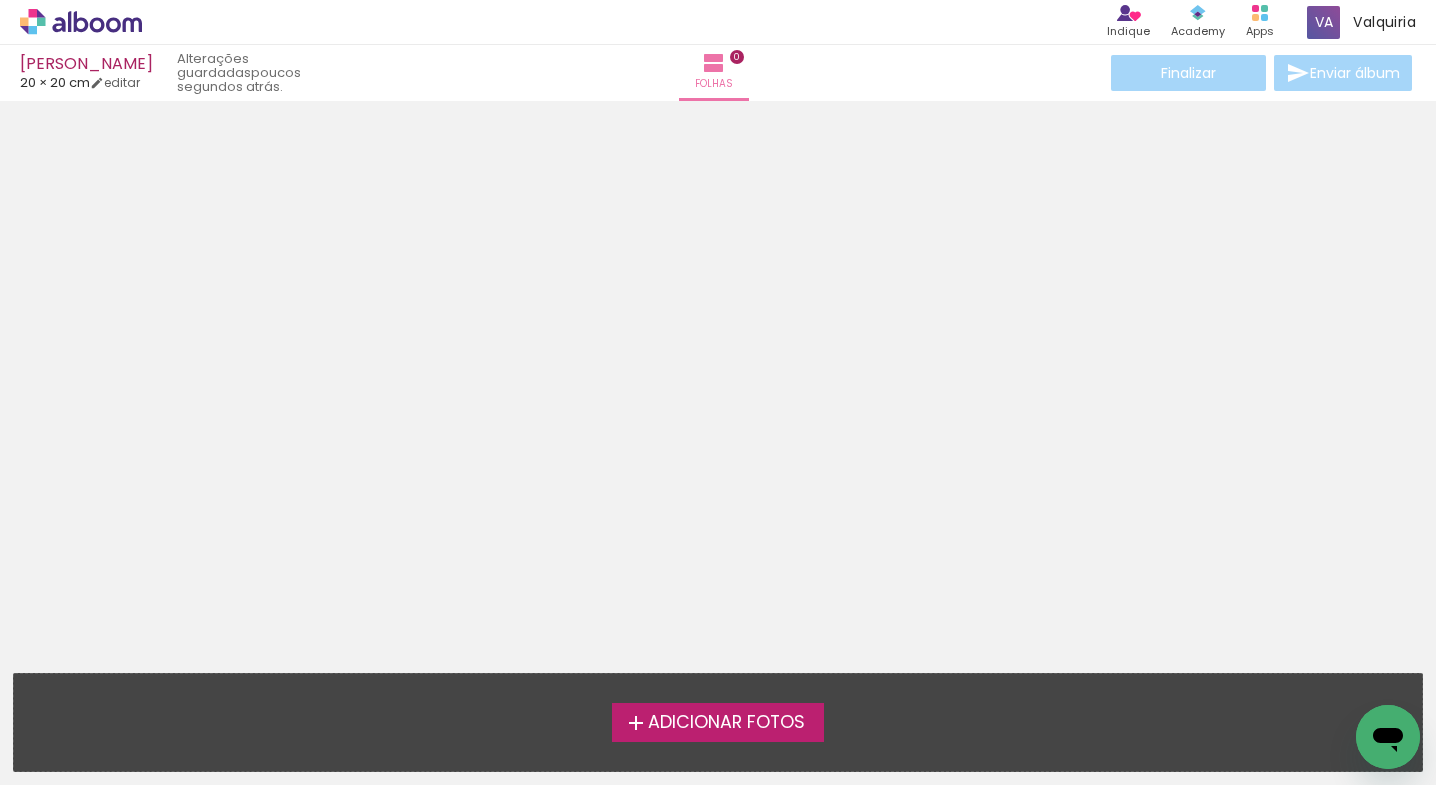 click on "Adicionar Fotos" at bounding box center [726, 723] 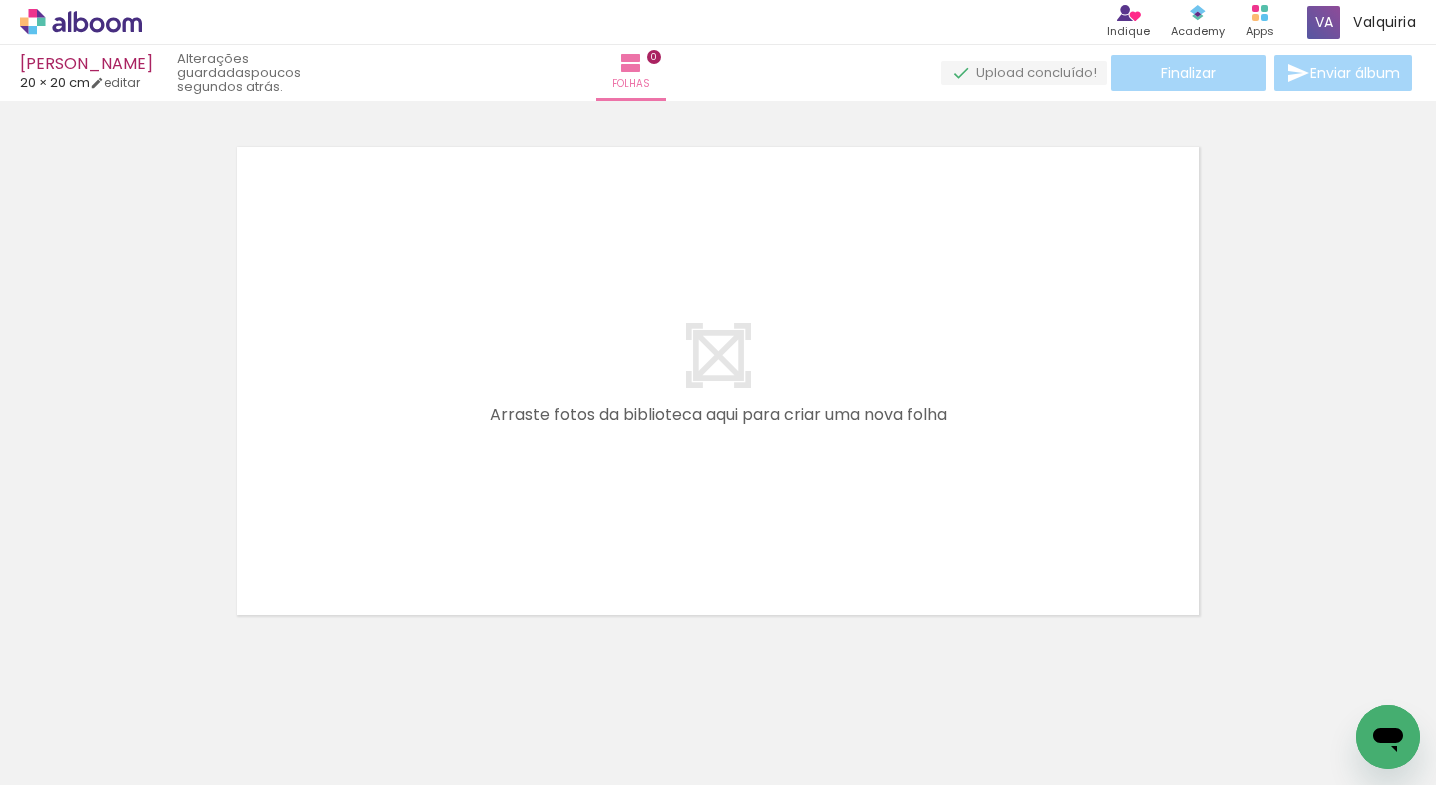 scroll, scrollTop: 25, scrollLeft: 0, axis: vertical 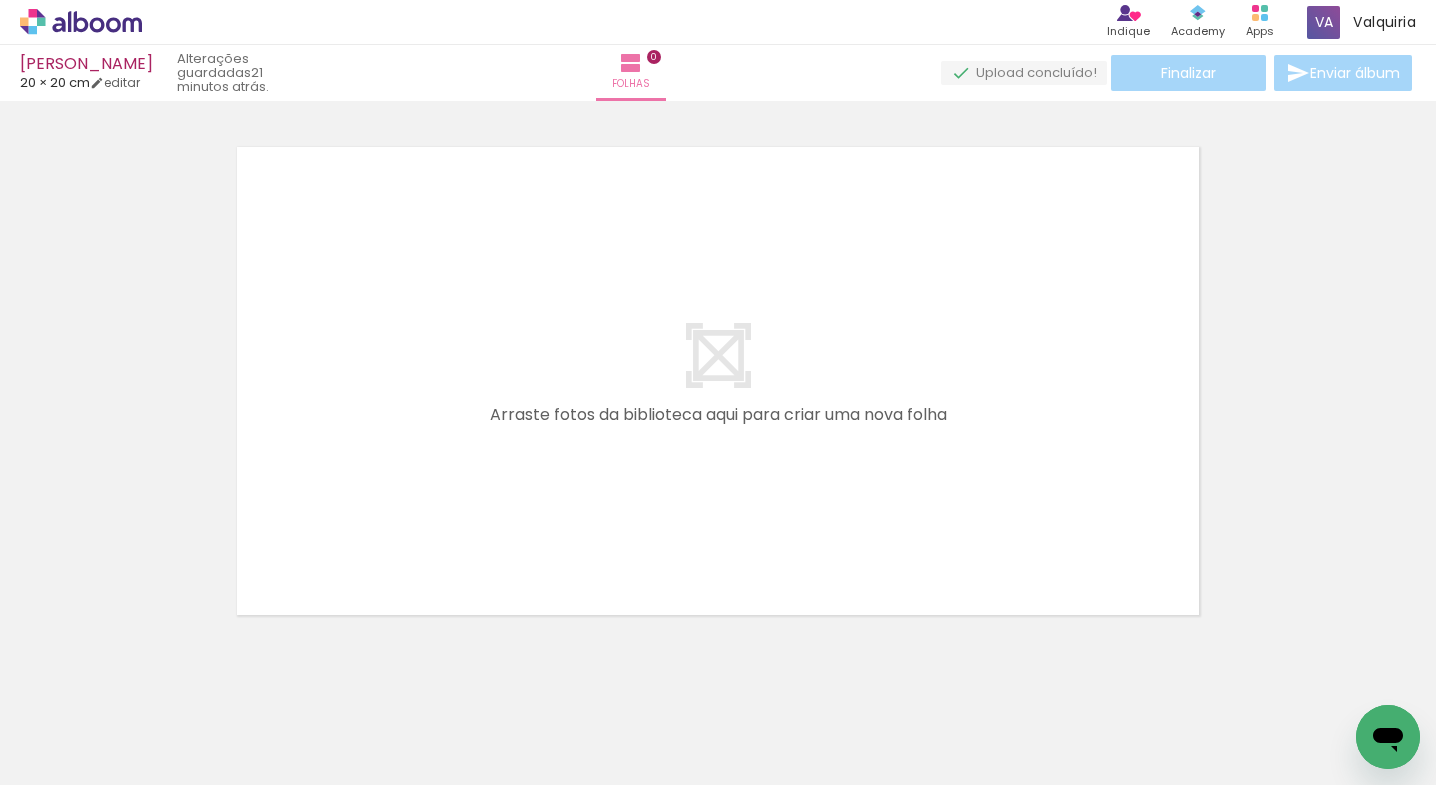 click at bounding box center [156, 677] 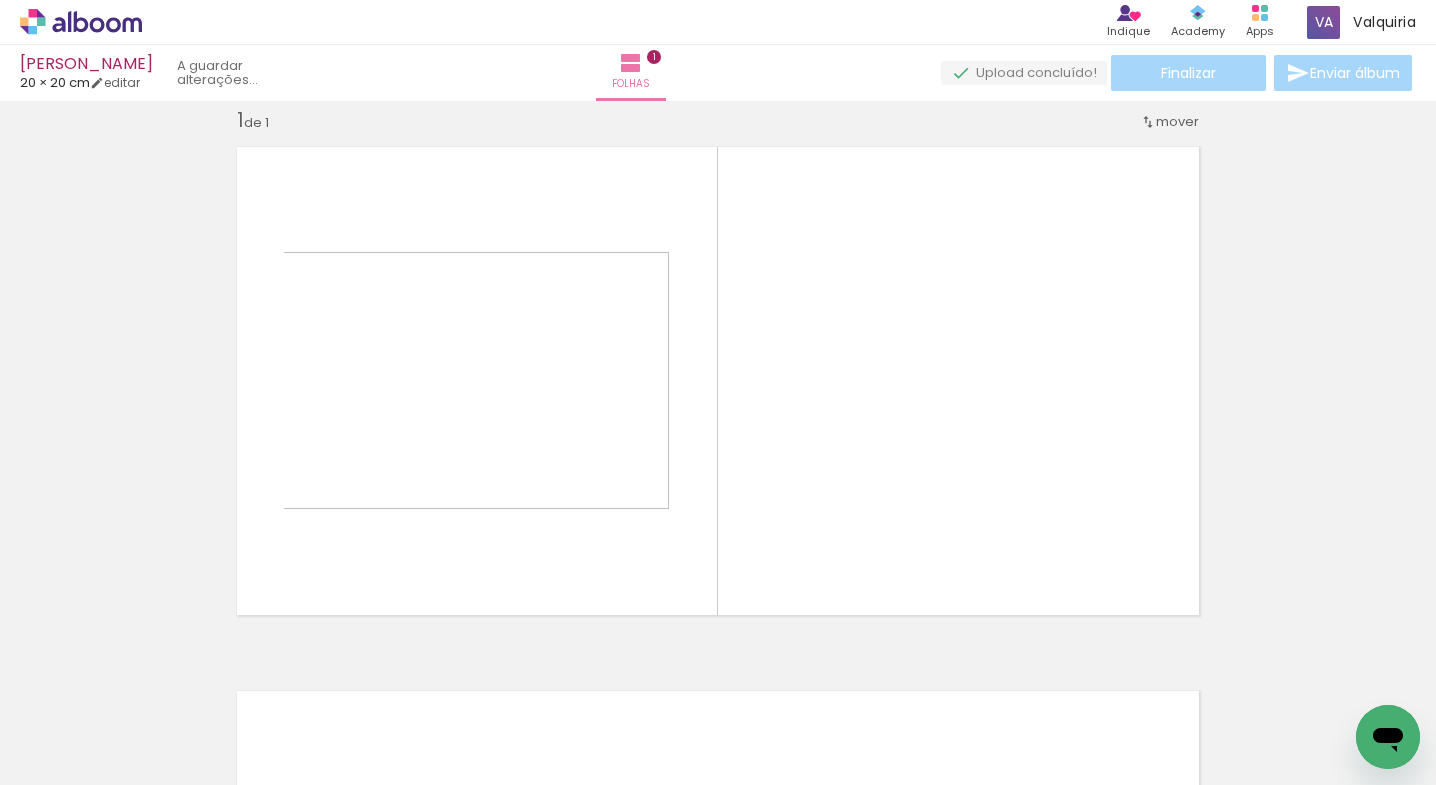 scroll, scrollTop: 25, scrollLeft: 0, axis: vertical 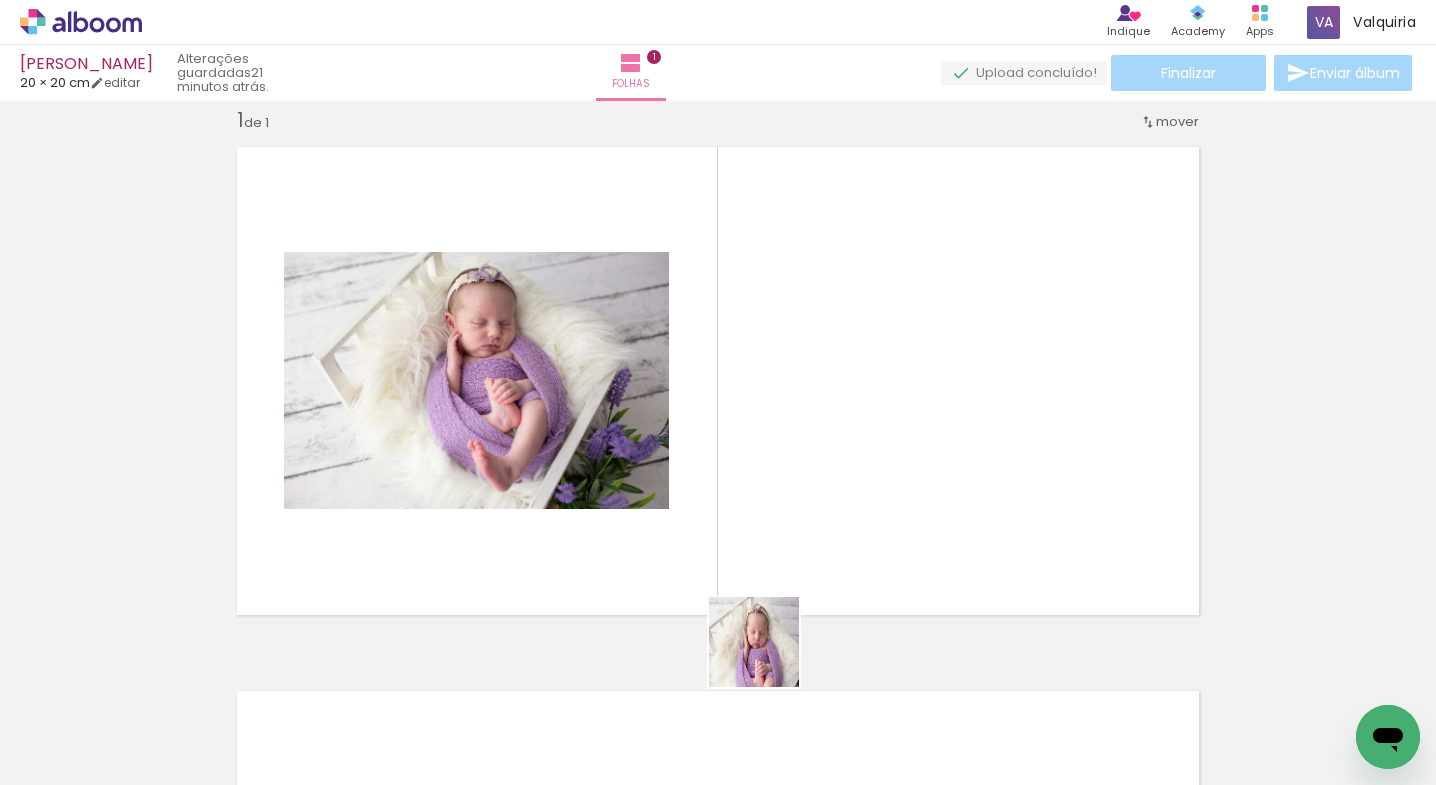 drag, startPoint x: 756, startPoint y: 721, endPoint x: 793, endPoint y: 623, distance: 104.75209 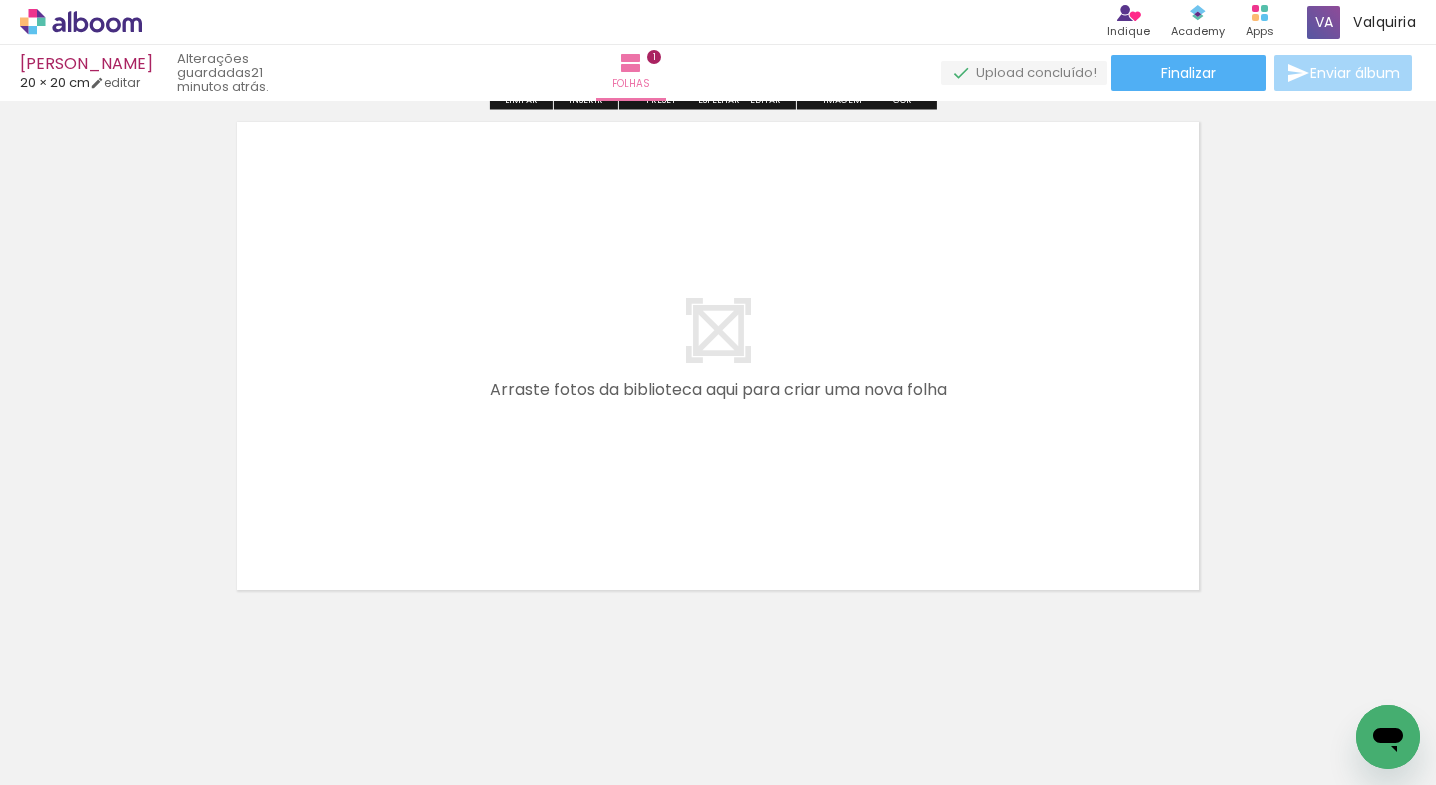 scroll, scrollTop: 607, scrollLeft: 0, axis: vertical 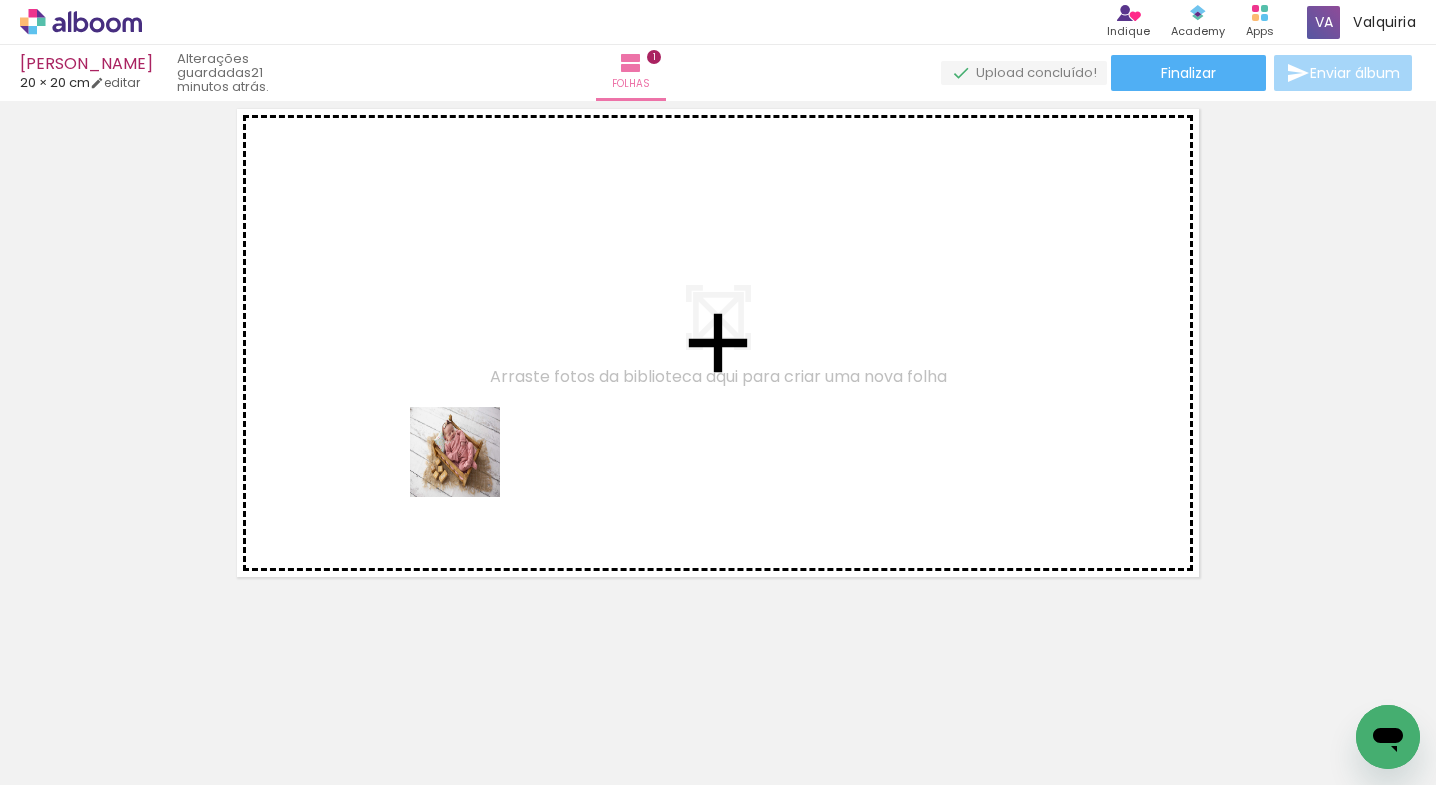 drag, startPoint x: 319, startPoint y: 609, endPoint x: 356, endPoint y: 625, distance: 40.311287 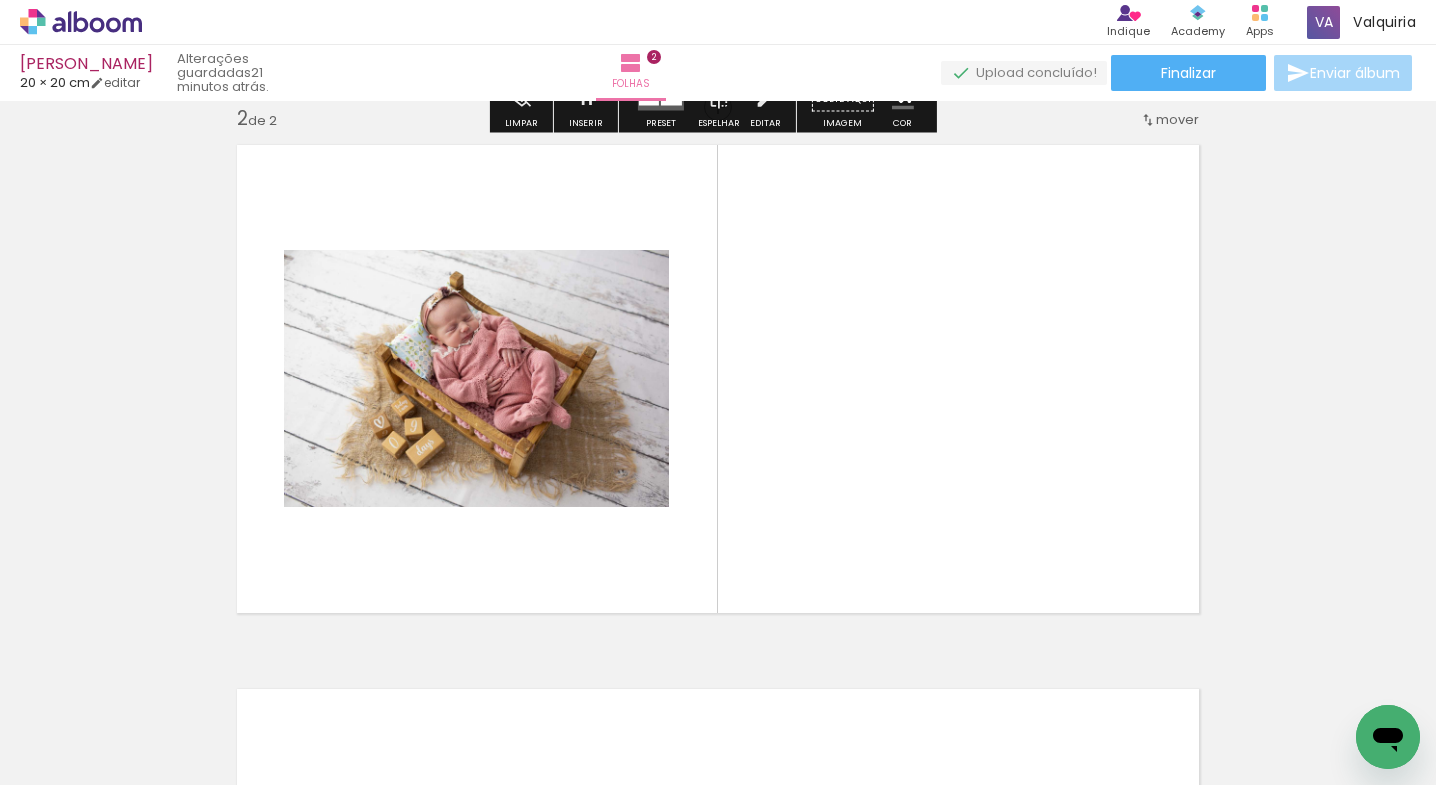 scroll, scrollTop: 569, scrollLeft: 0, axis: vertical 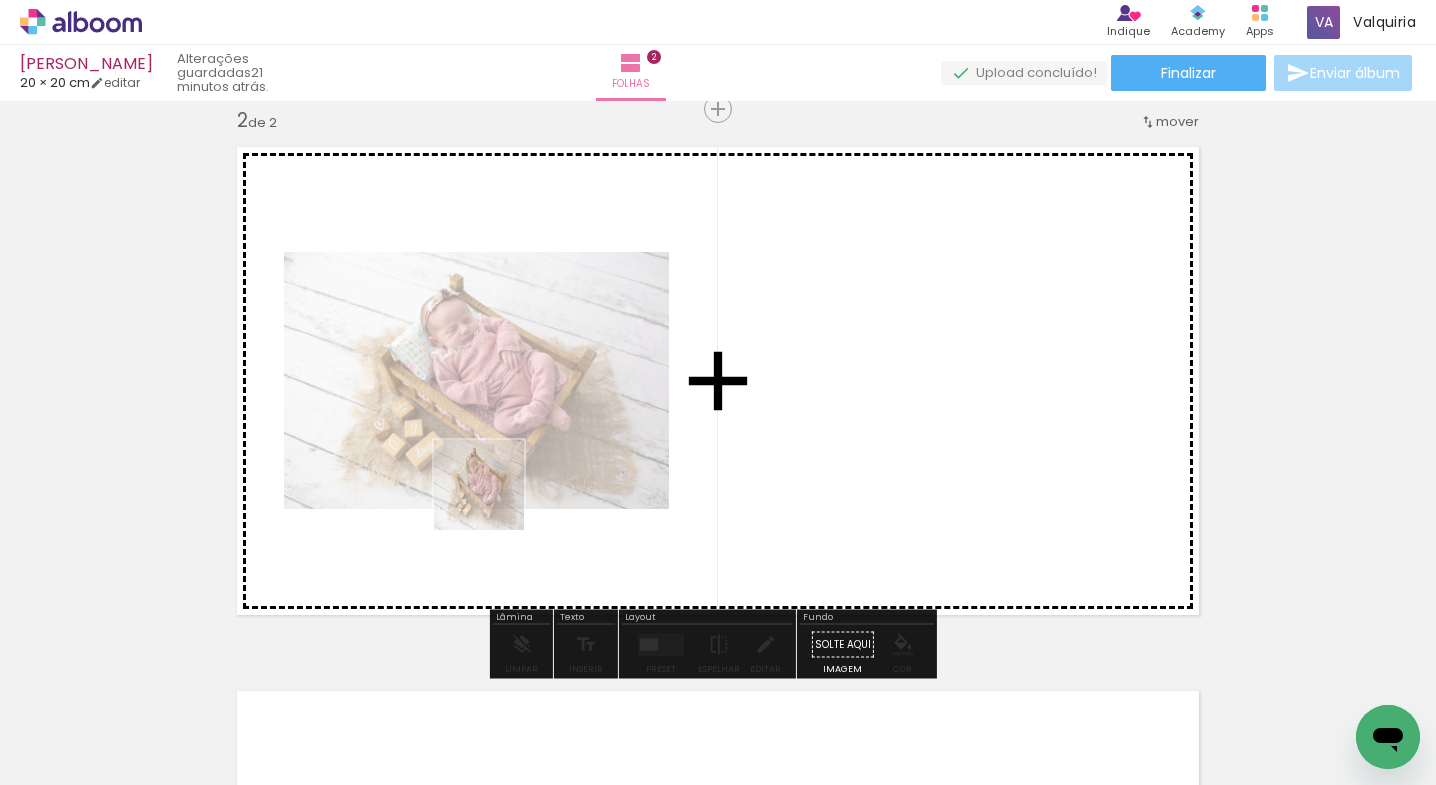 drag, startPoint x: 354, startPoint y: 595, endPoint x: 460, endPoint y: 610, distance: 107.05606 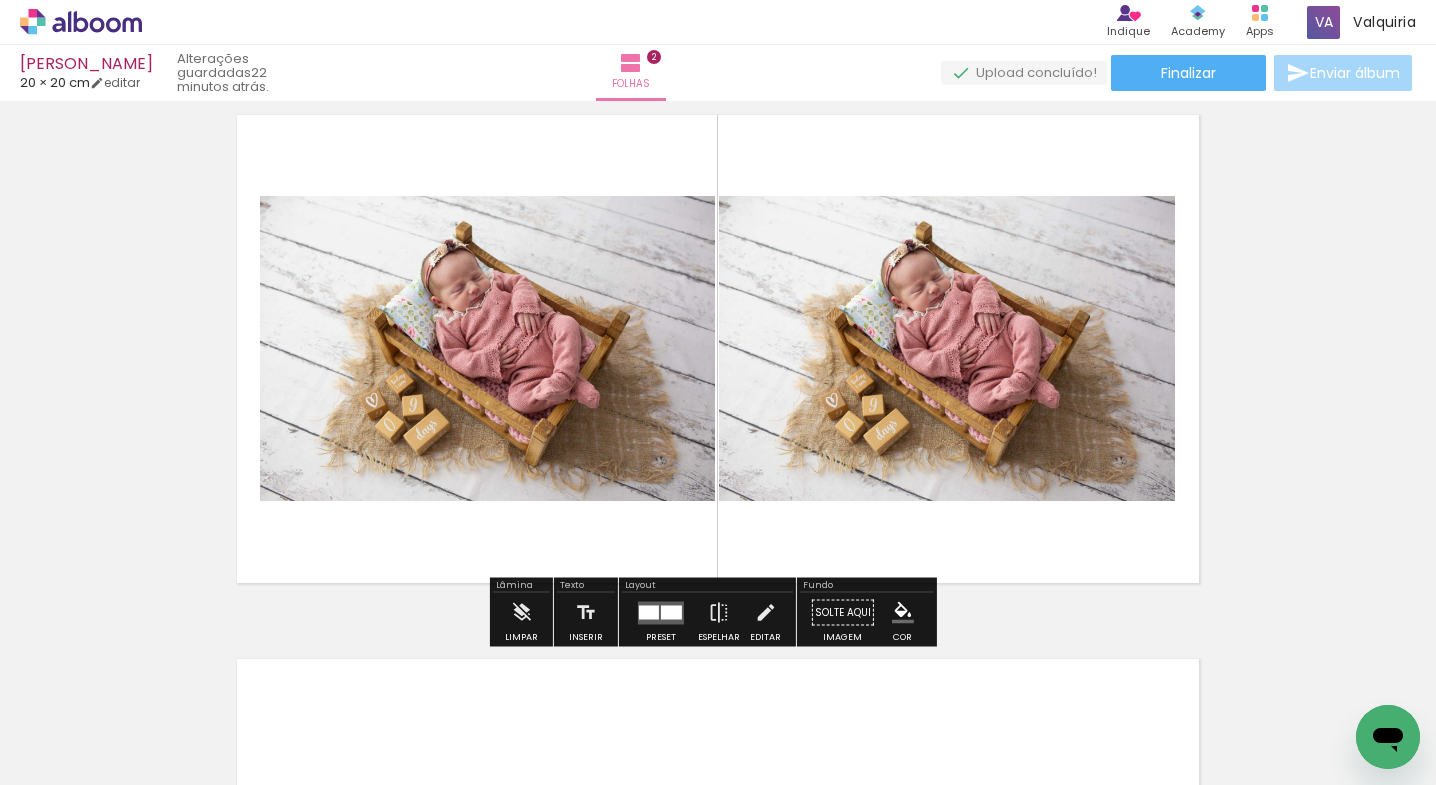 scroll, scrollTop: 604, scrollLeft: 0, axis: vertical 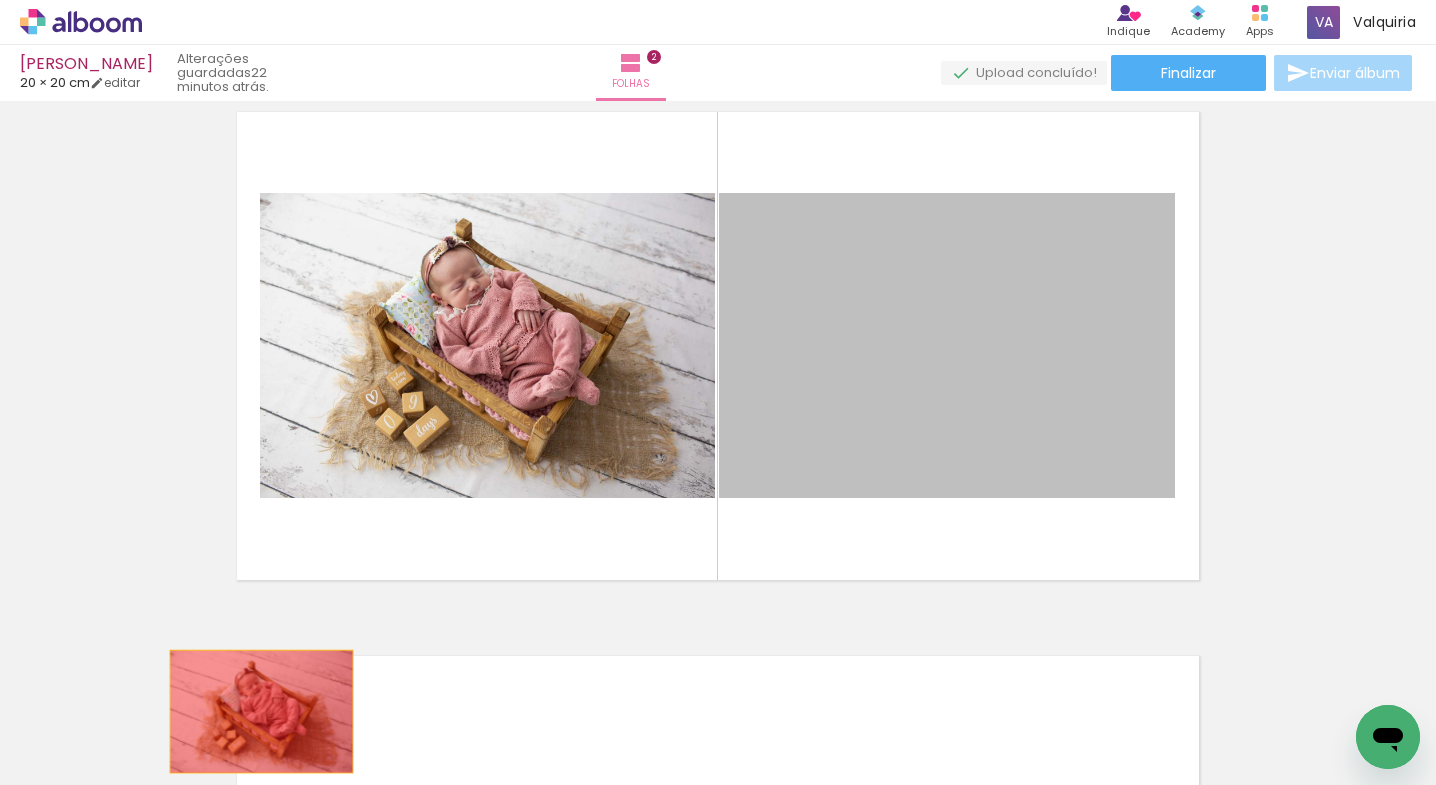 drag, startPoint x: 822, startPoint y: 397, endPoint x: 345, endPoint y: 706, distance: 568.33966 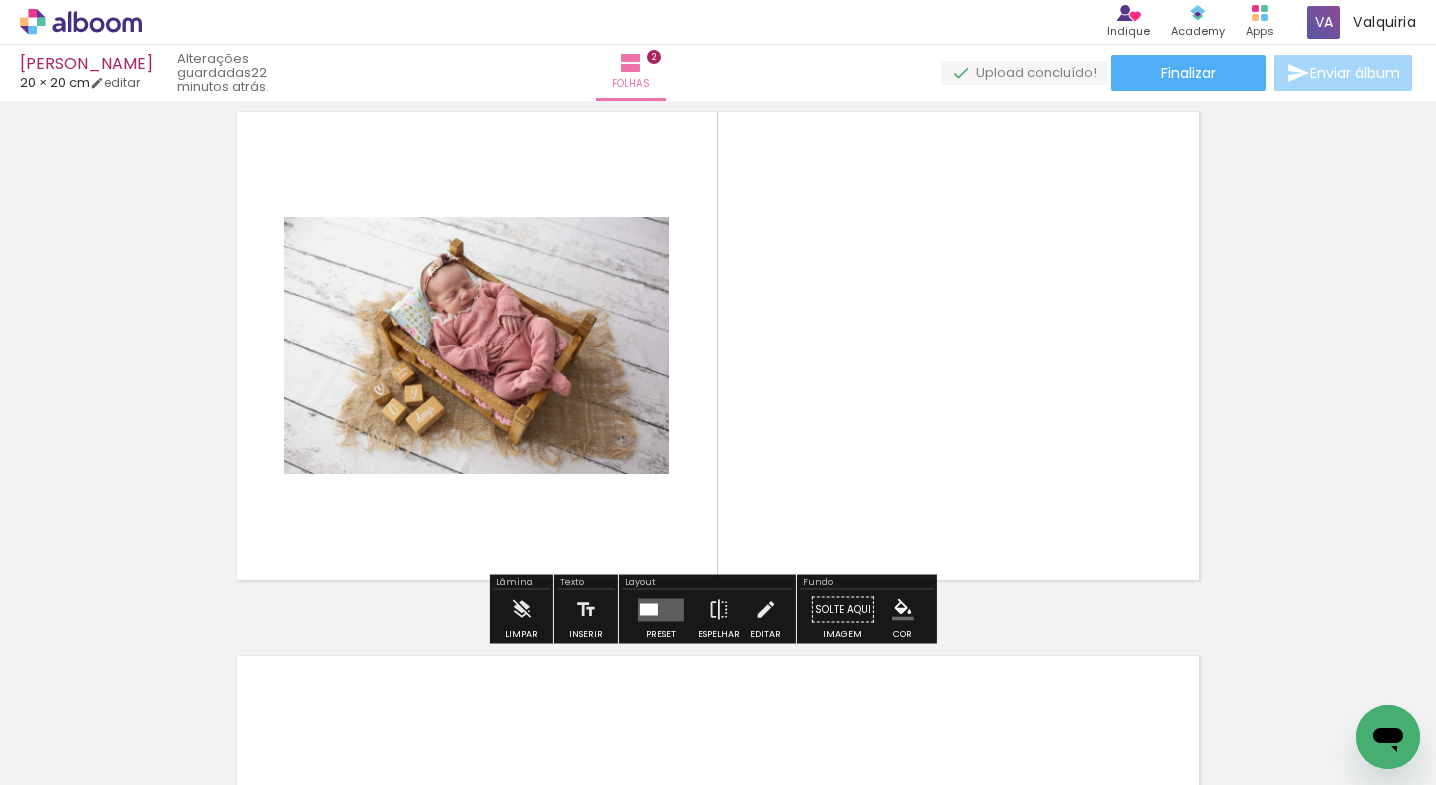 click 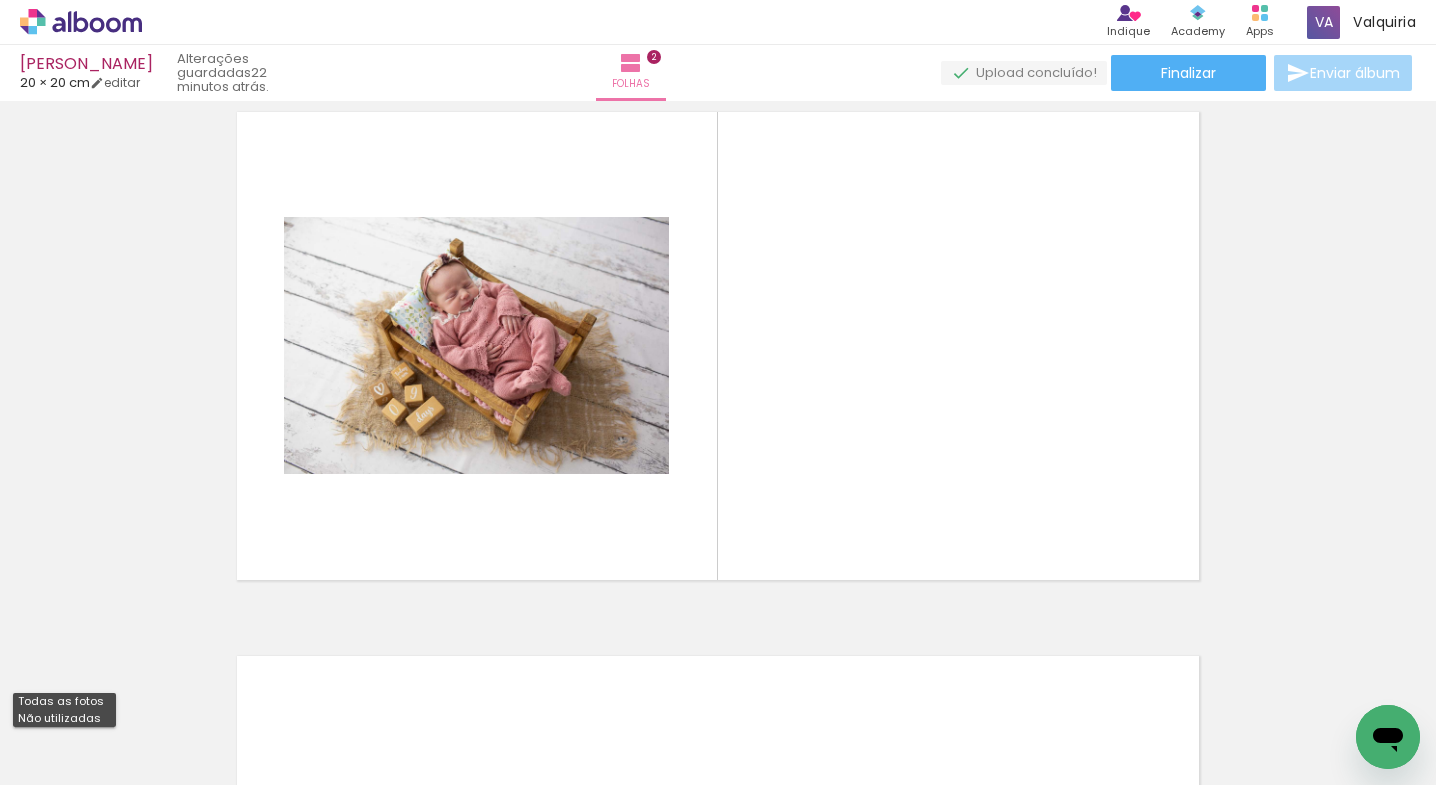 click on "Não utilizadas" at bounding box center (0, 0) 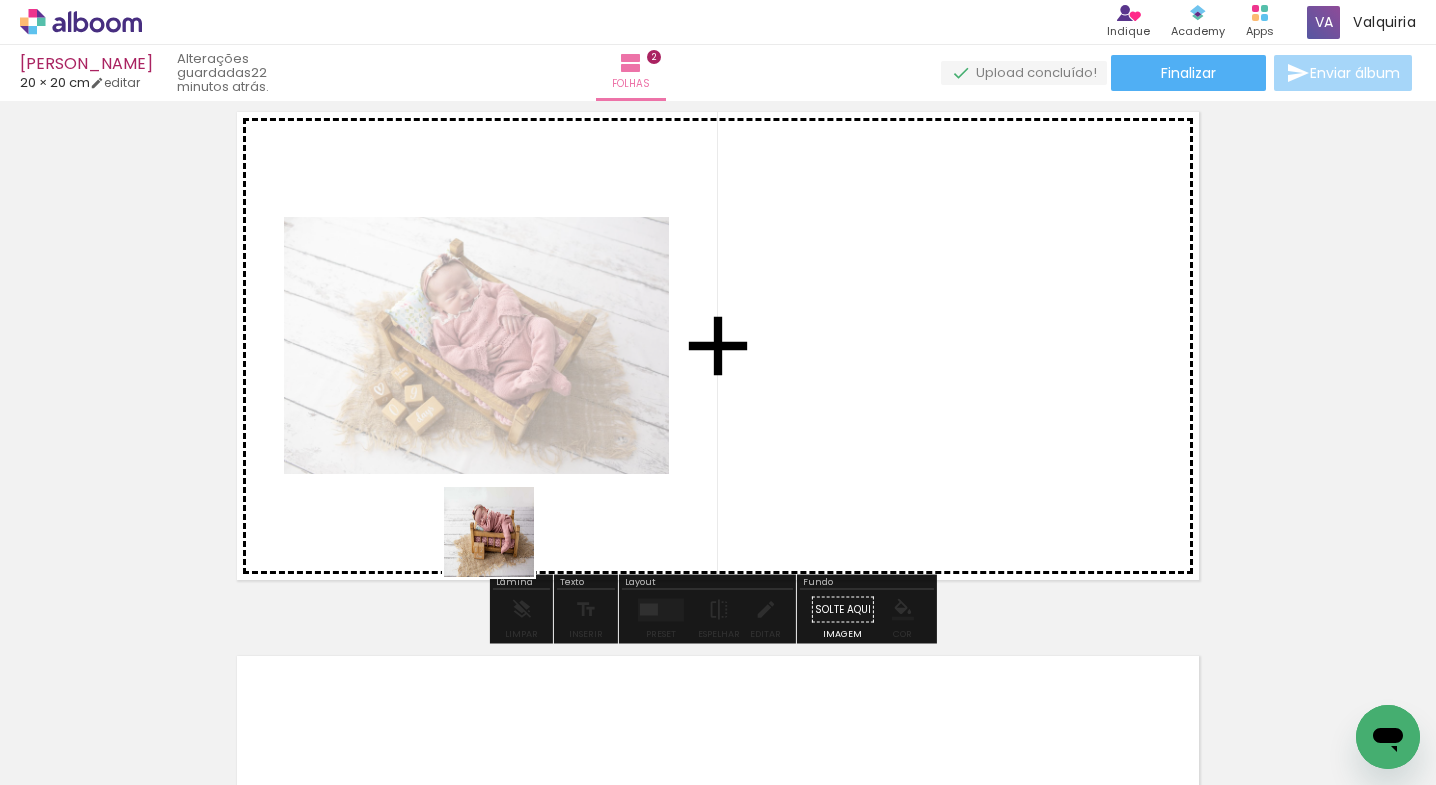 drag, startPoint x: 263, startPoint y: 690, endPoint x: 483, endPoint y: 589, distance: 242.07643 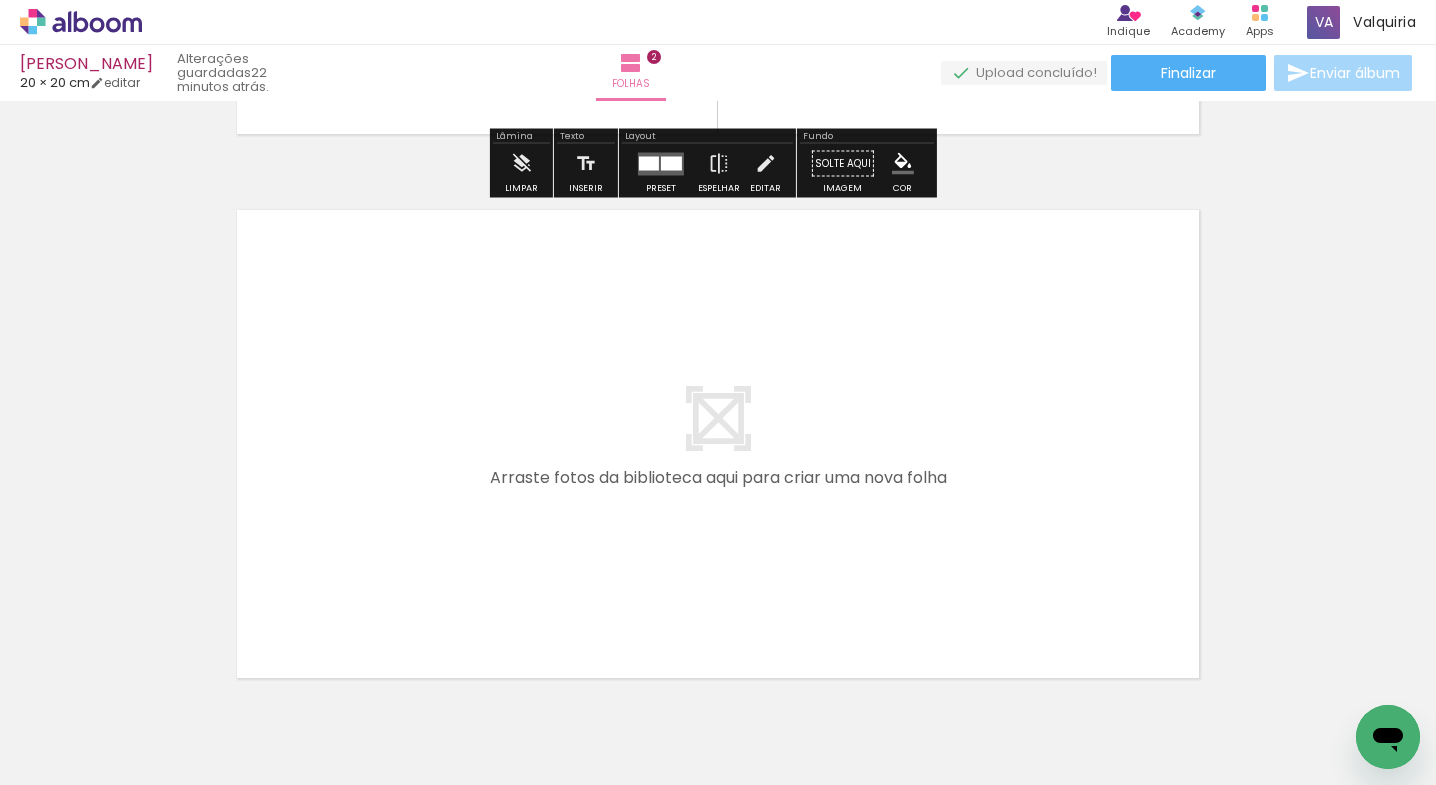 scroll, scrollTop: 1151, scrollLeft: 0, axis: vertical 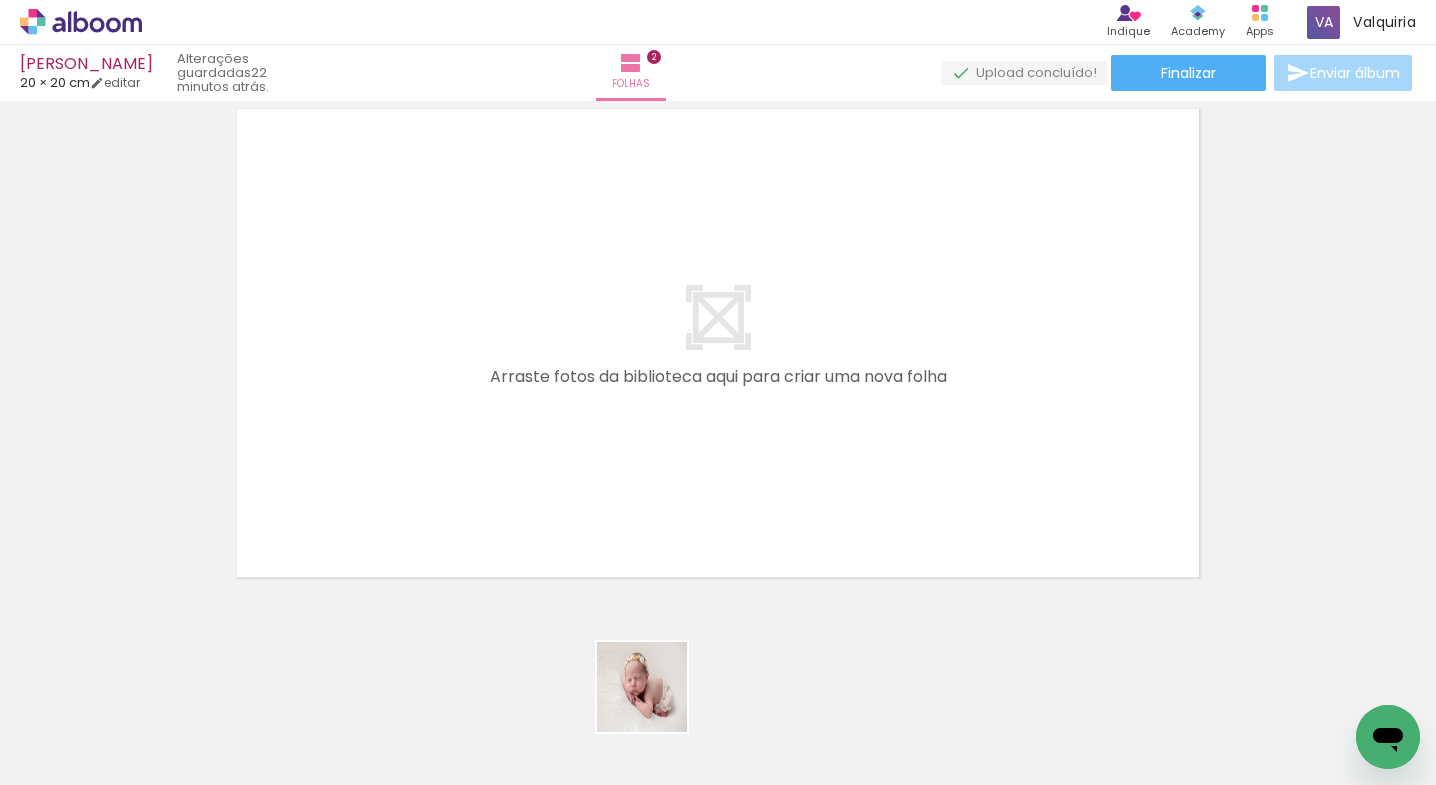 drag, startPoint x: 657, startPoint y: 702, endPoint x: 712, endPoint y: 544, distance: 167.29913 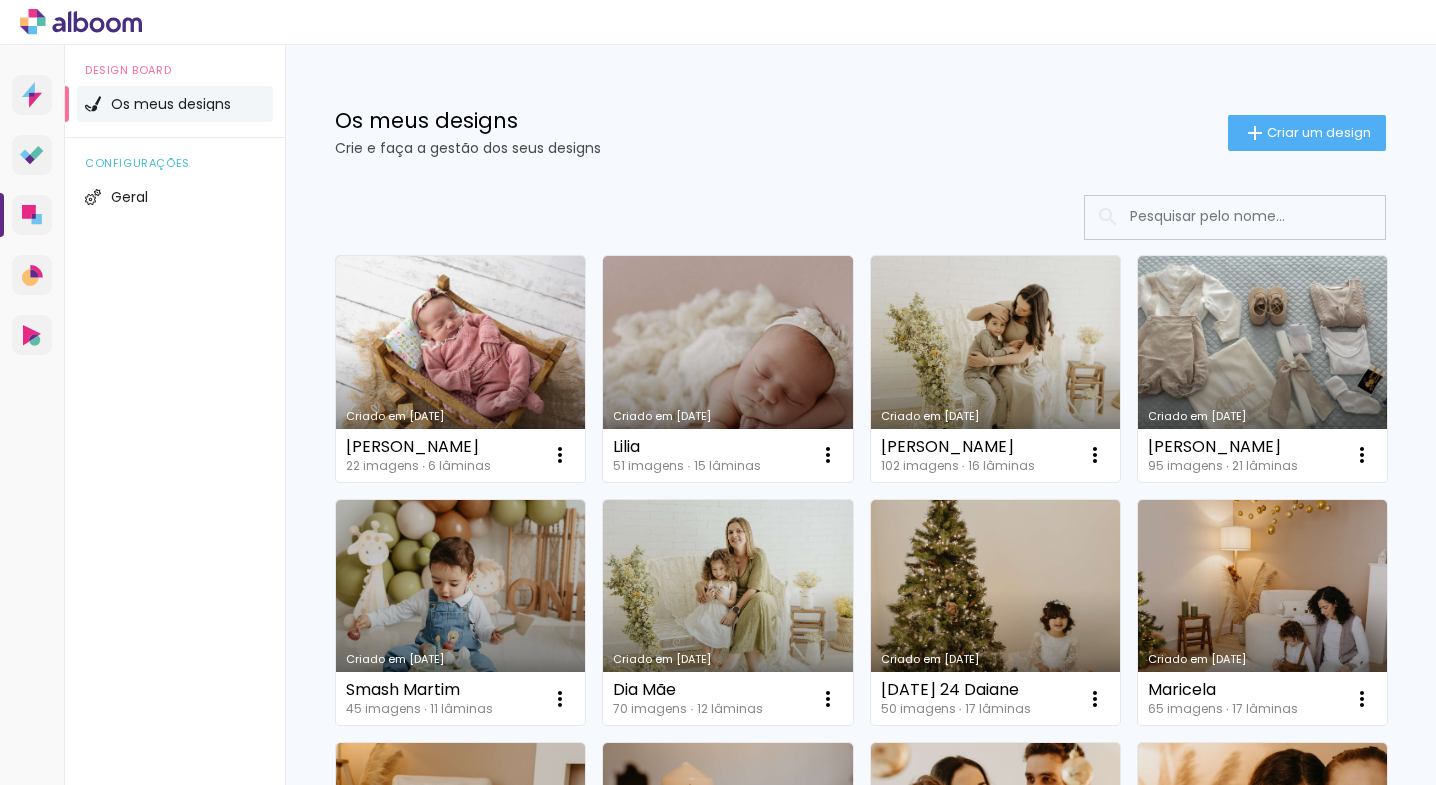 scroll, scrollTop: 0, scrollLeft: 0, axis: both 